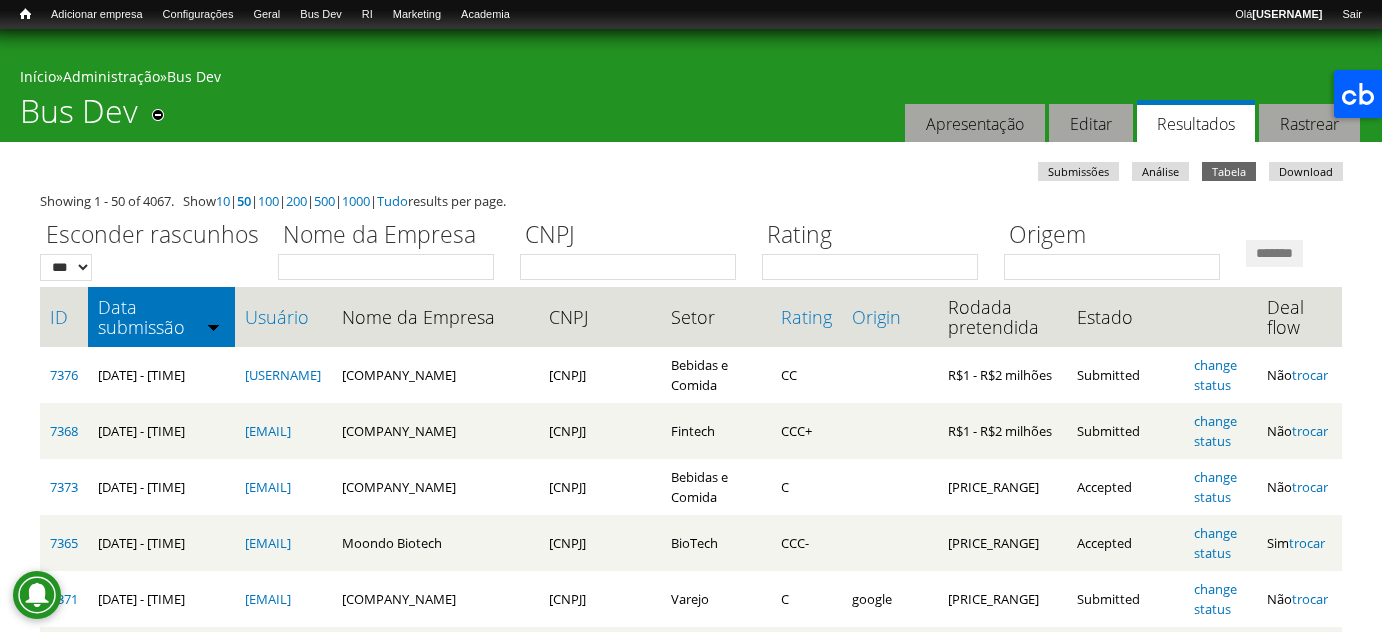 scroll, scrollTop: 0, scrollLeft: 0, axis: both 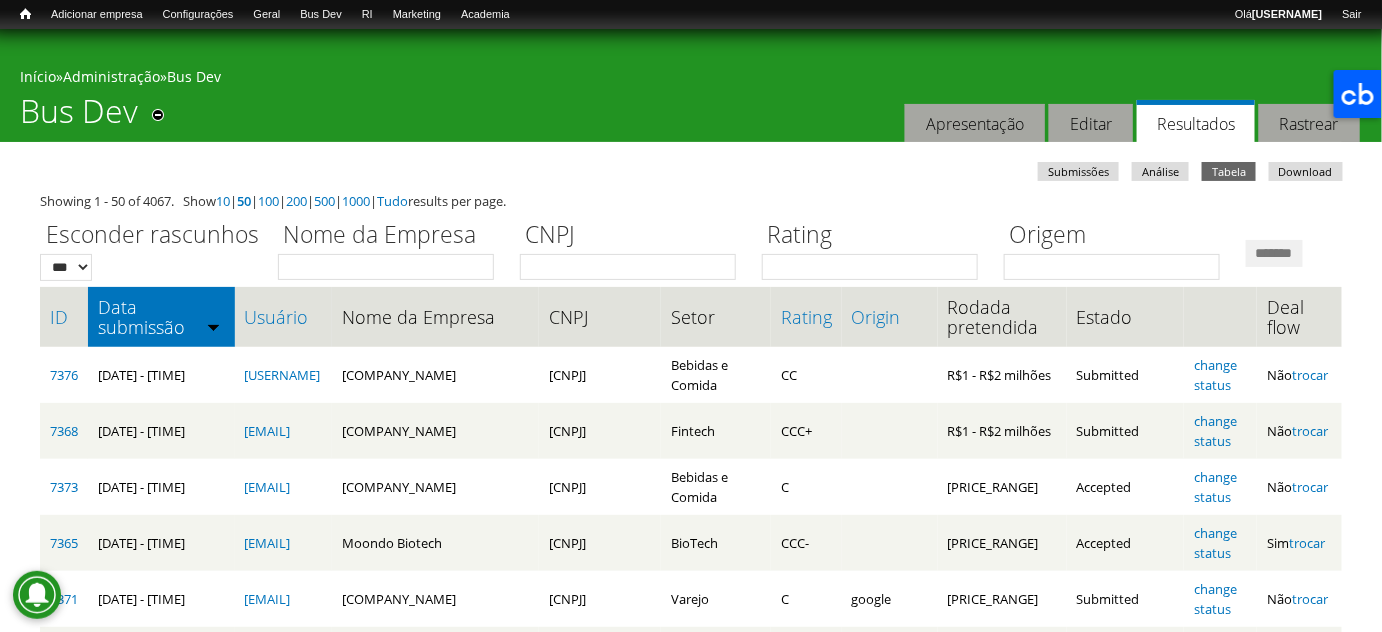 click on "Showing 1 - 50 of 4067.   Show  10  |  50  |  100  |  200  |  500  |  1000  |  Tudo  results per page.
Esconder rascunhos
*** ***
Nome da Empresa
CNPJ
Rating
Origem" at bounding box center (691, 1689) 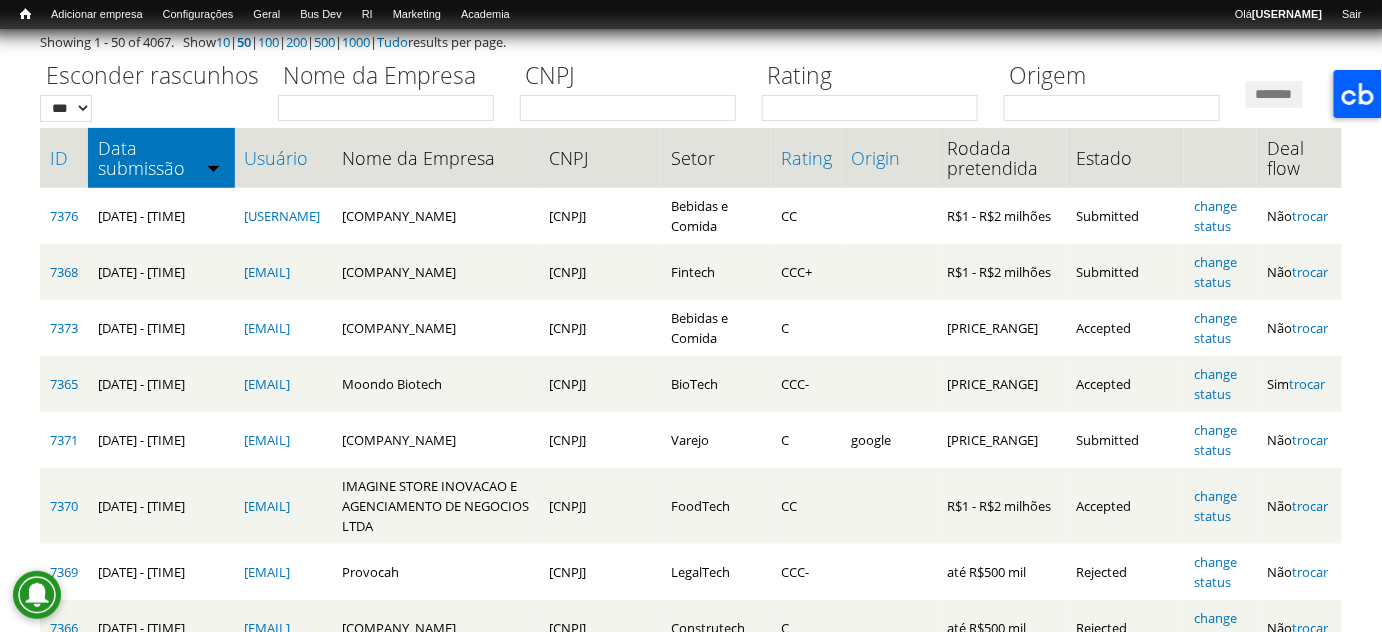 scroll, scrollTop: 163, scrollLeft: 0, axis: vertical 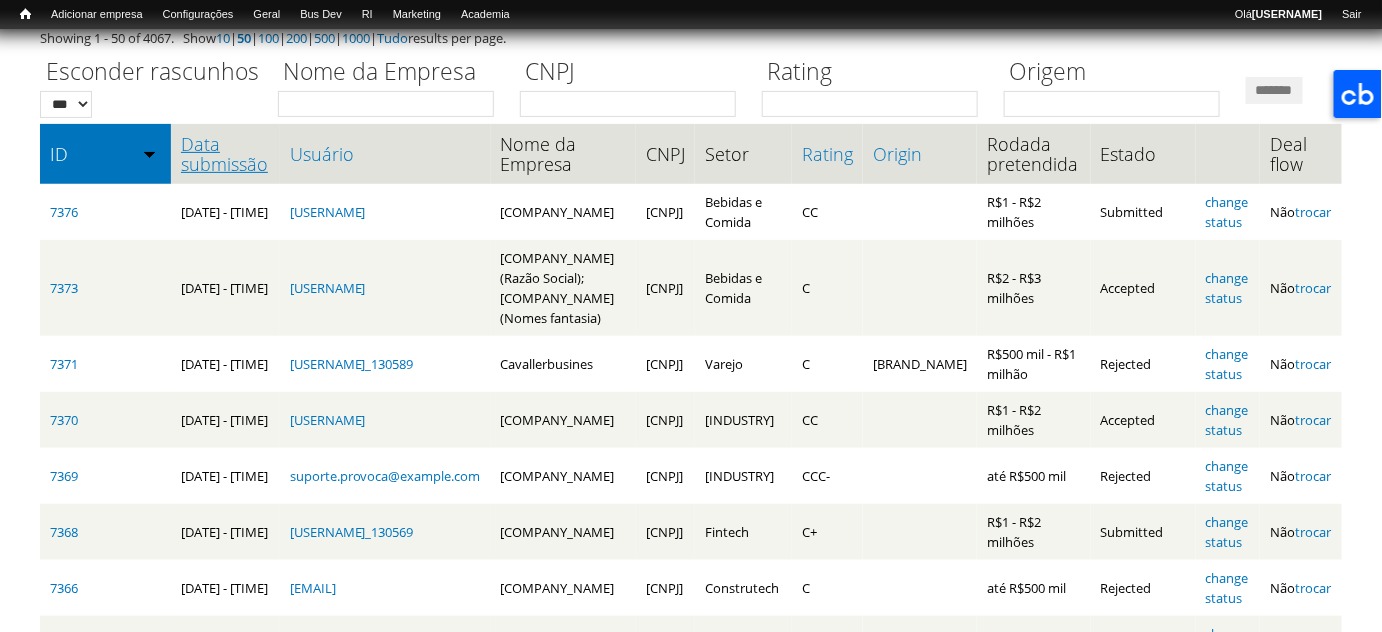 click on "Data submissão" at bounding box center [225, 154] 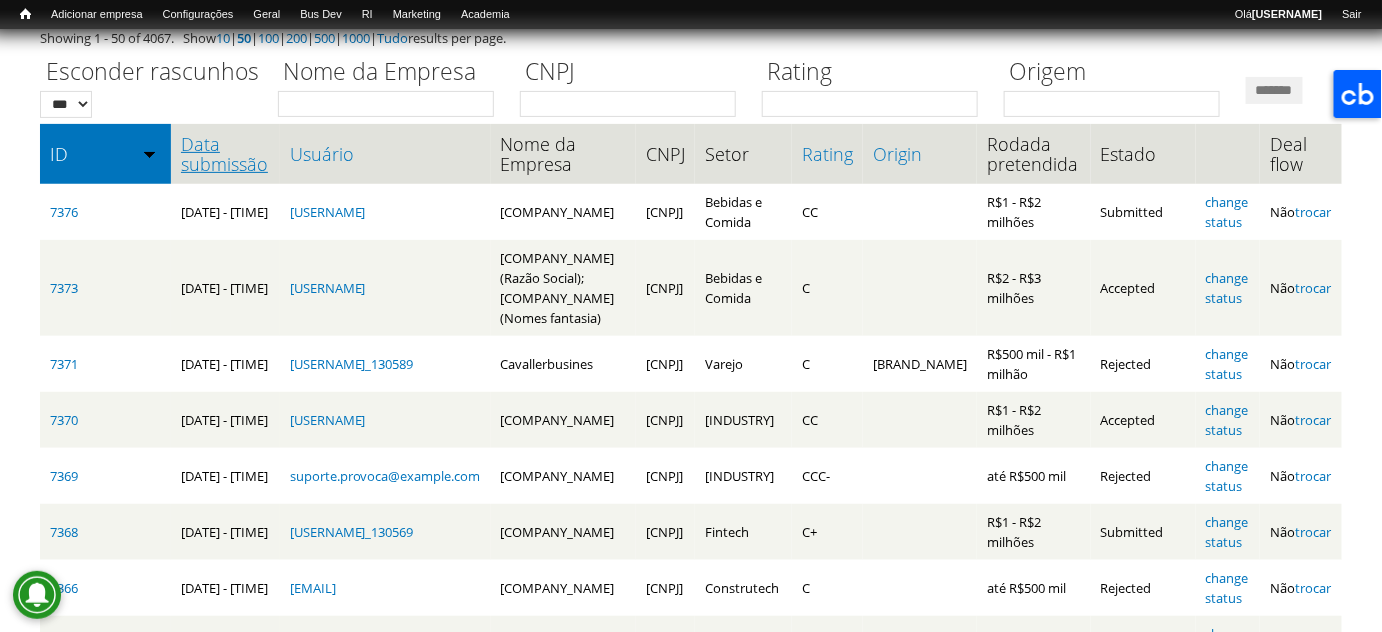 drag, startPoint x: 165, startPoint y: 250, endPoint x: 152, endPoint y: 239, distance: 17.029387 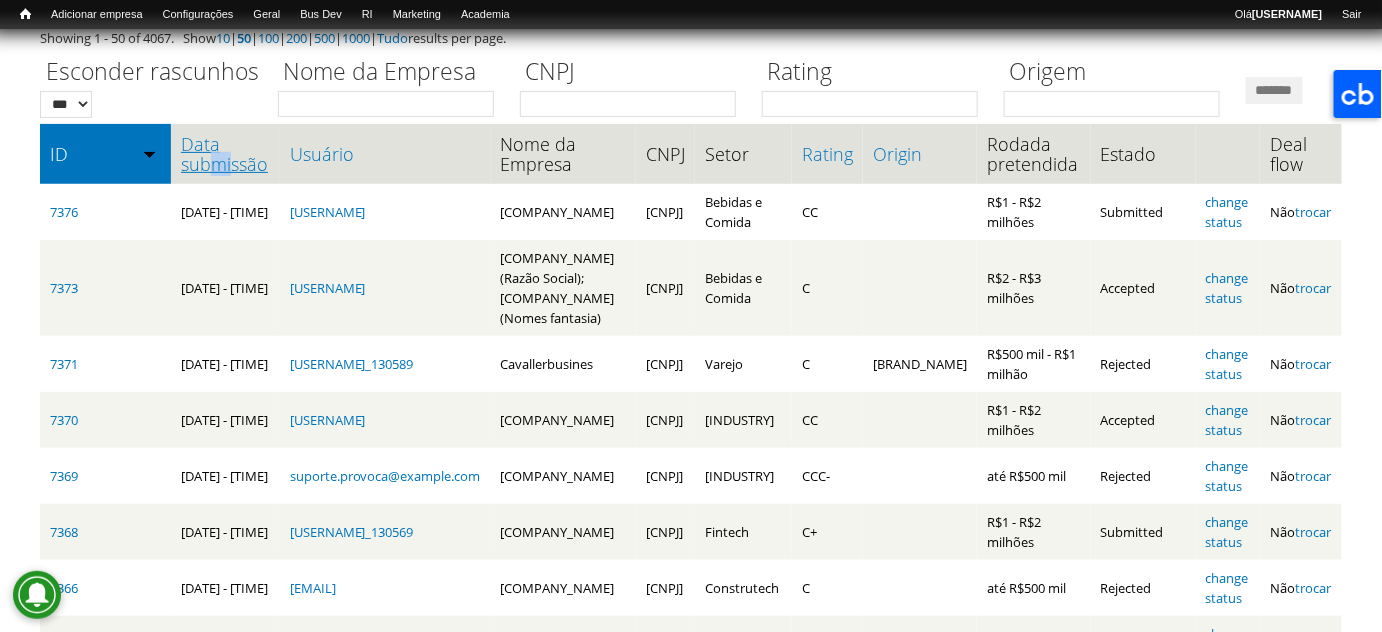 click on "Data submissão" at bounding box center (225, 154) 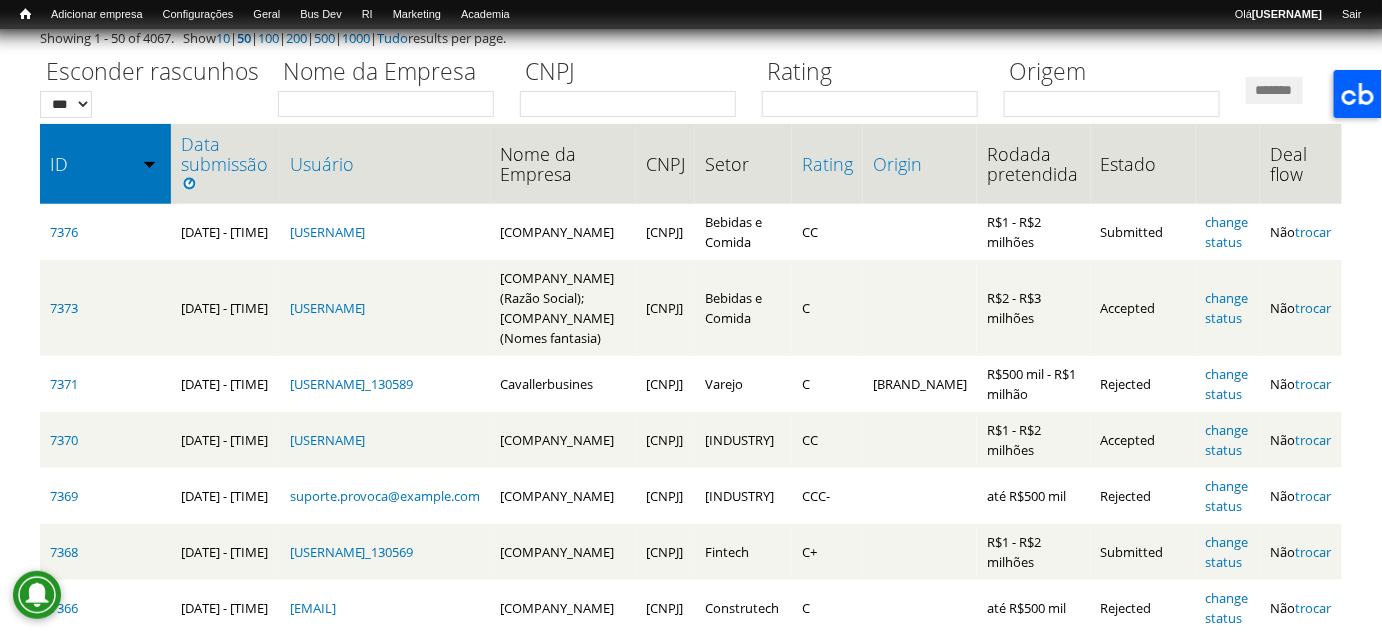 click on "Esconder rascunhos
*** ***
Nome da Empresa
CNPJ
Rating
Origem
*******" at bounding box center [691, 82] 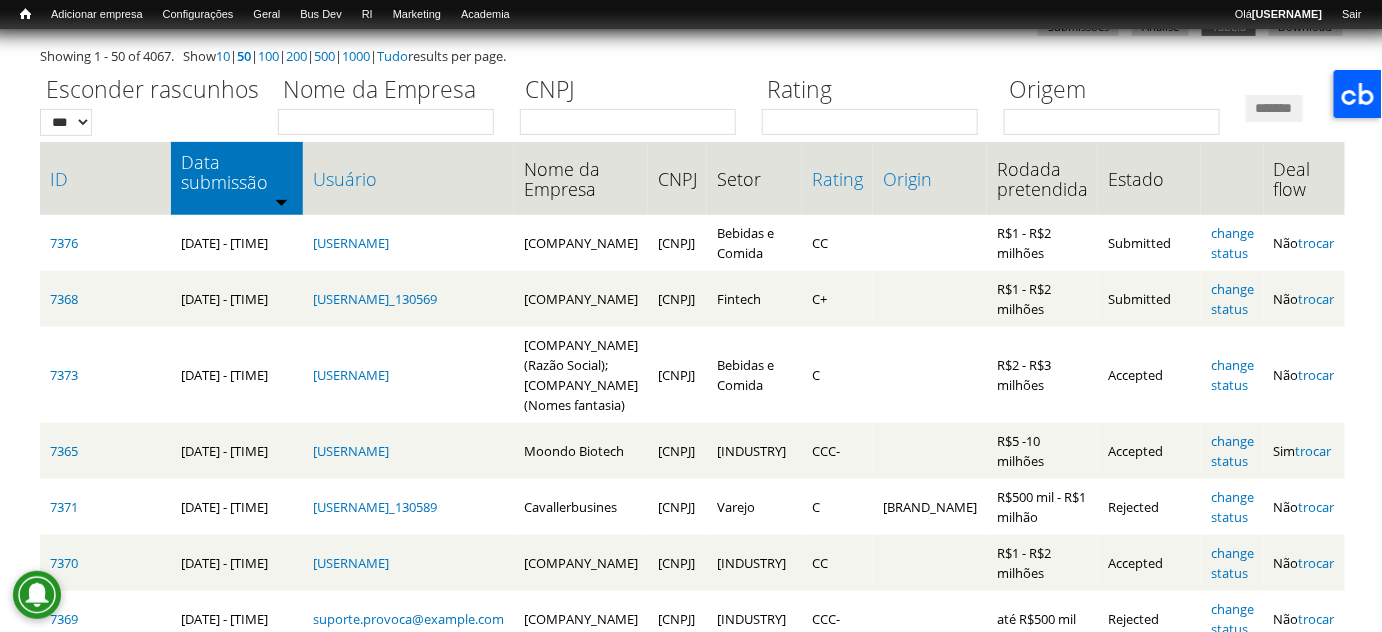 scroll, scrollTop: 0, scrollLeft: 0, axis: both 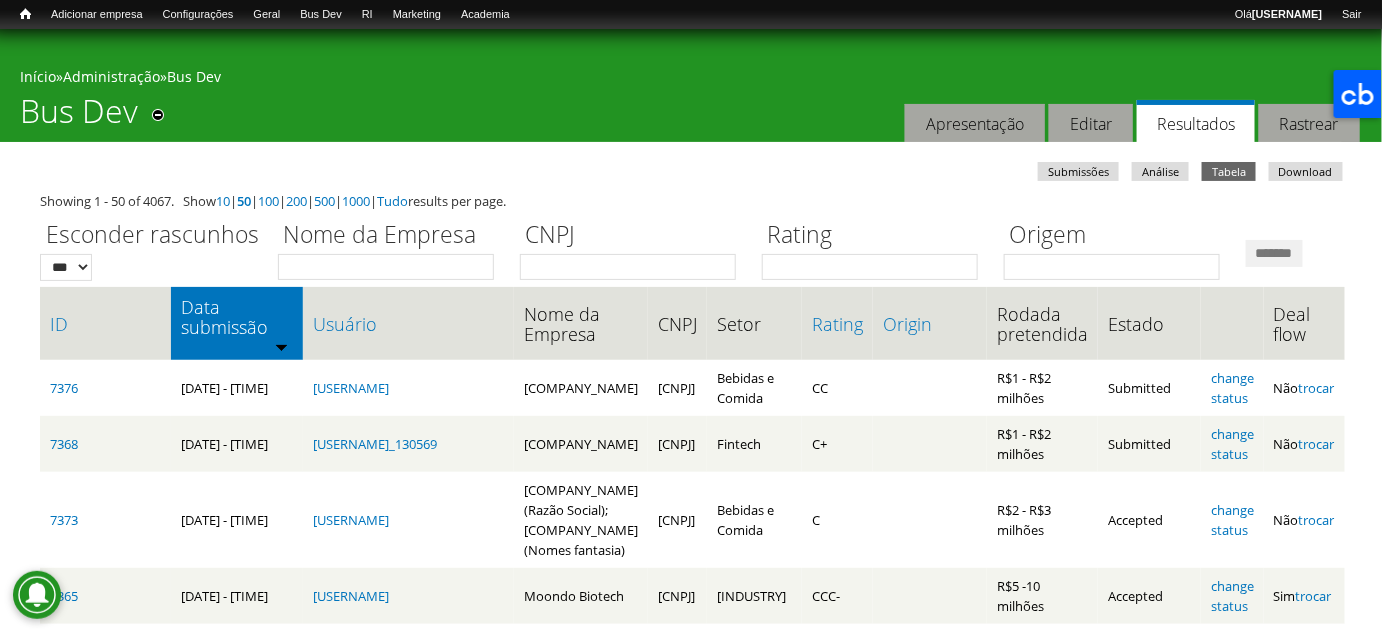 click on "Showing 1 - 50 of 4067.   Show  10  |  50  |  100  |  200  |  500  |  1000  |  Tudo  results per page.
Esconder rascunhos
*** ***
Nome da Empresa
CNPJ
Rating
Origem" at bounding box center [691, 1716] 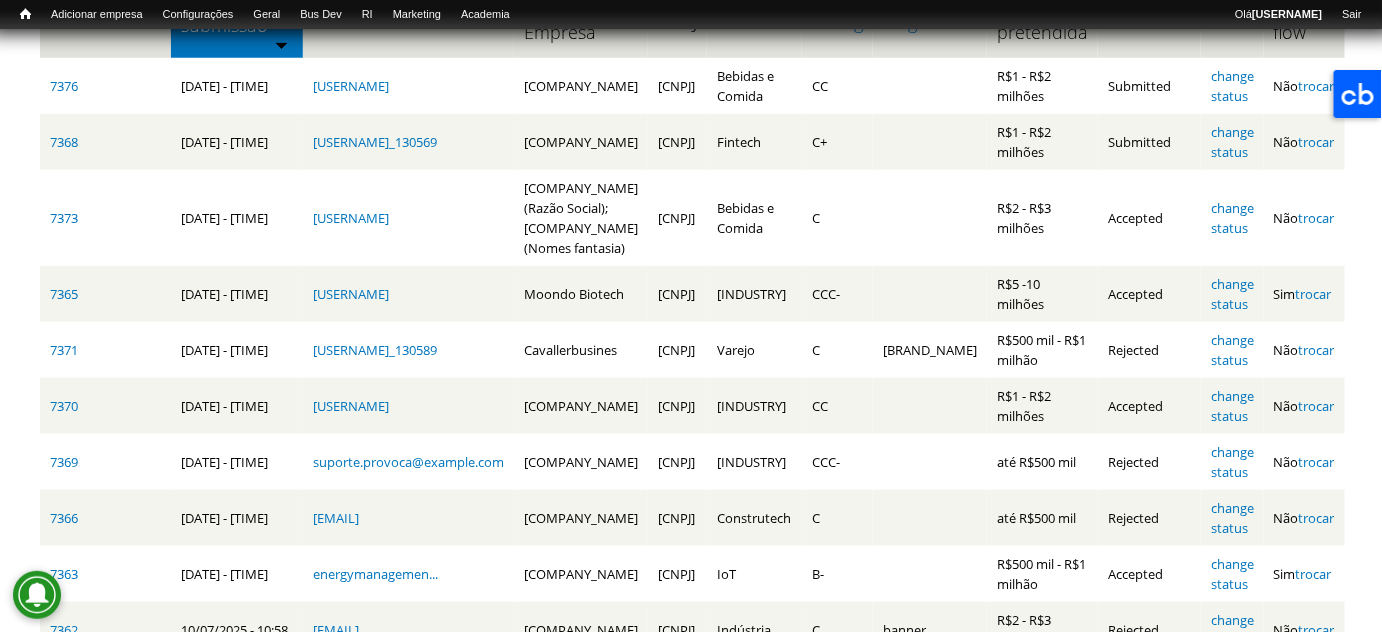 scroll, scrollTop: 313, scrollLeft: 0, axis: vertical 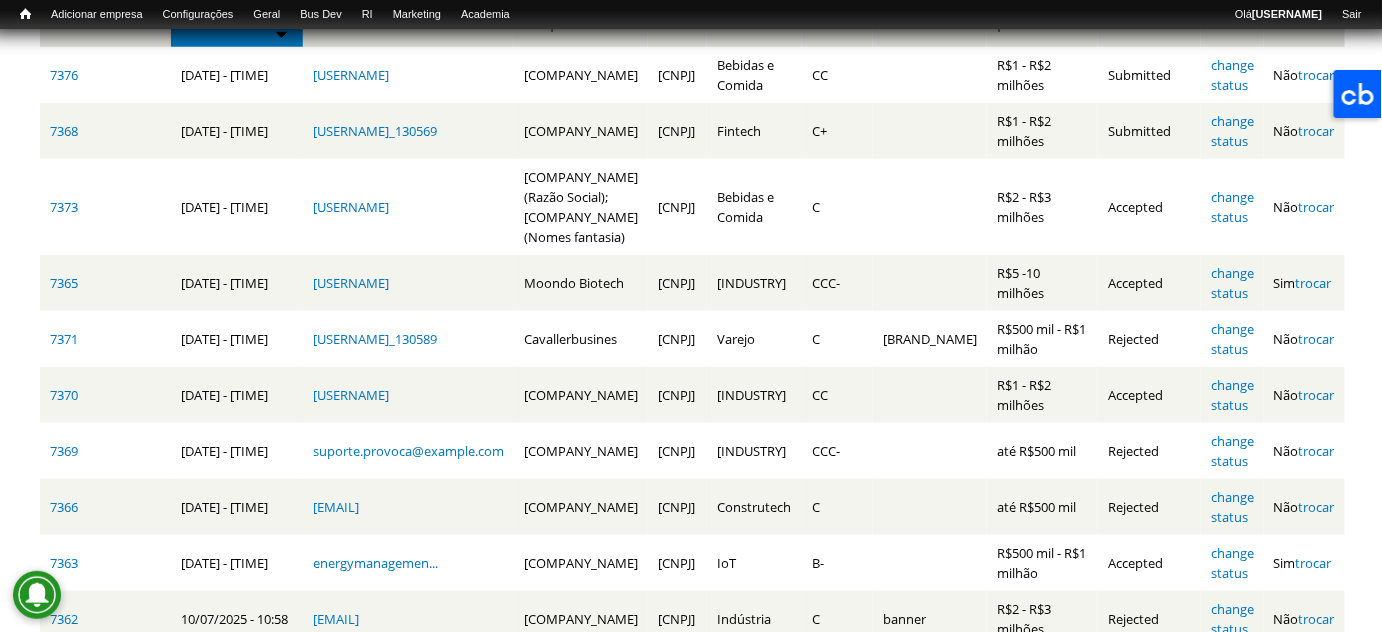 click on "Pular para o conteúdo principal
Você está aqui Início  »  Administração  »  Bus Dev                Bus Dev
Remover dos atalhos      Abas primárias Apresentação
Editar
Resultados (aba ativa)
Rastrear
Abas secundárias Submissões
Análise
Tabela (aba ativa)
Download
Showing 1 - 50 of 4067.   Show  10  |  50  |  100  |  200  |  500  |  1000  |  Tudo  results per page.
Esconder rascunhos
*** ***
Nome da Empresa
CNPJ" at bounding box center (691, 1346) 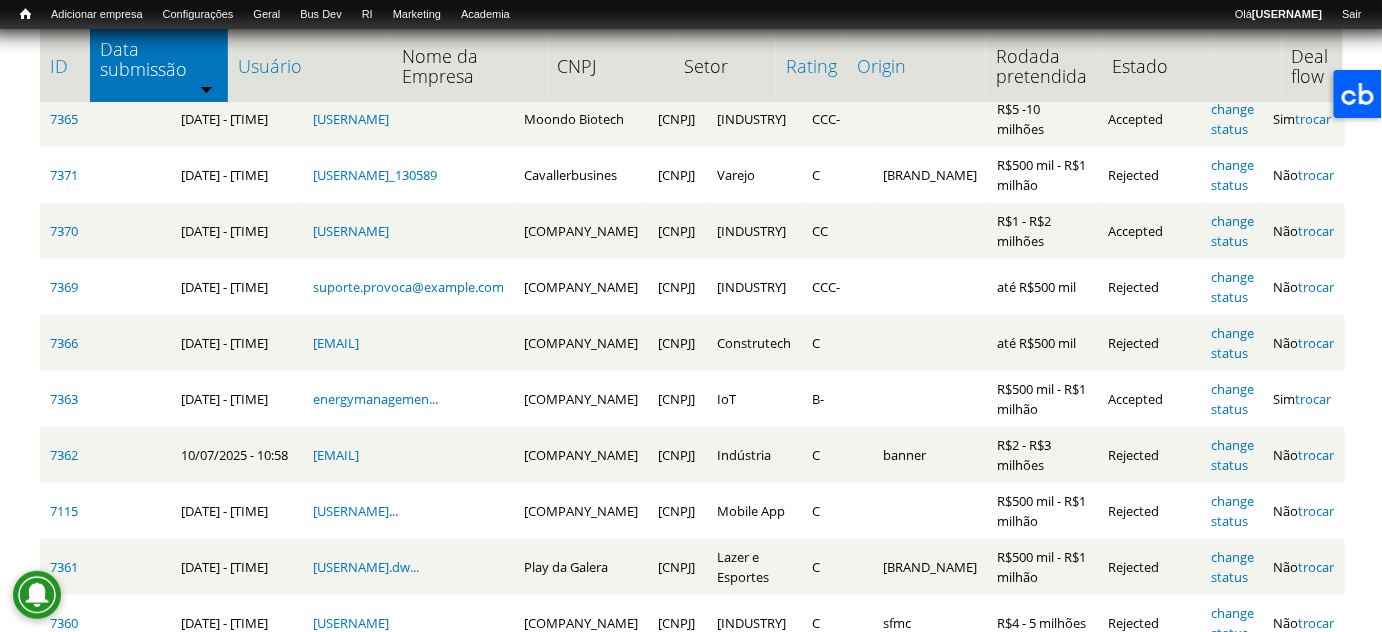 scroll, scrollTop: 474, scrollLeft: 0, axis: vertical 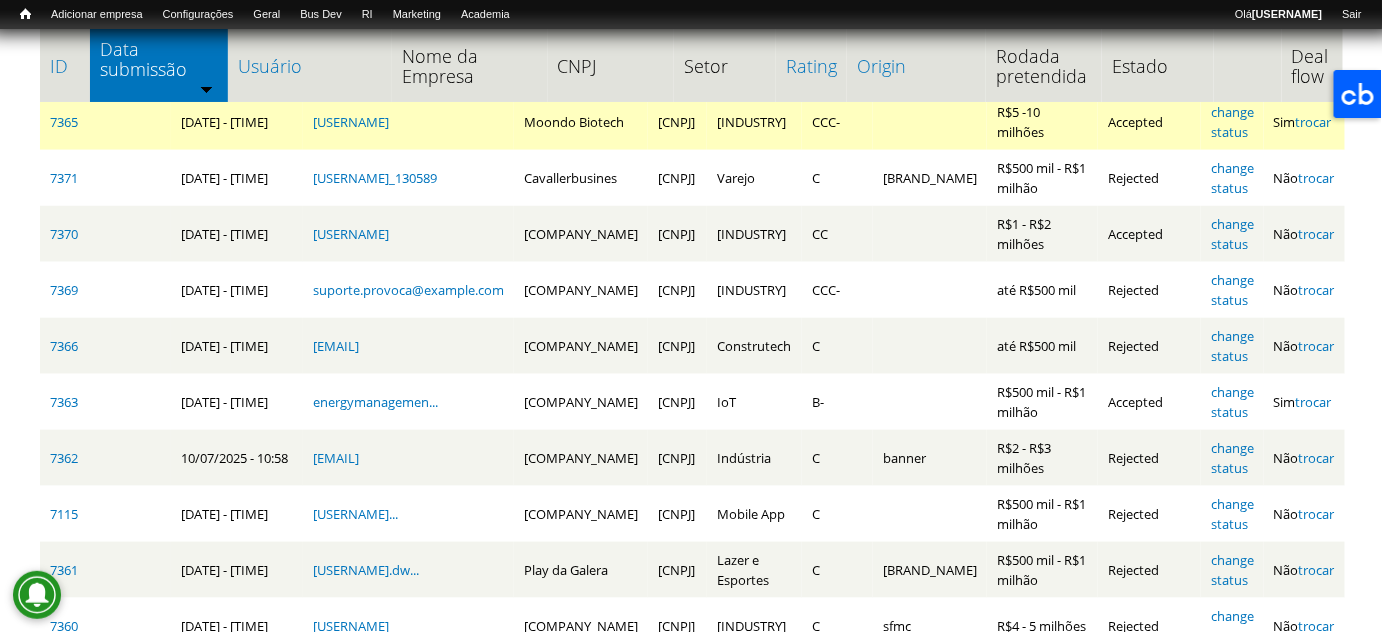 click on "Moondo Biotech" at bounding box center (581, 122) 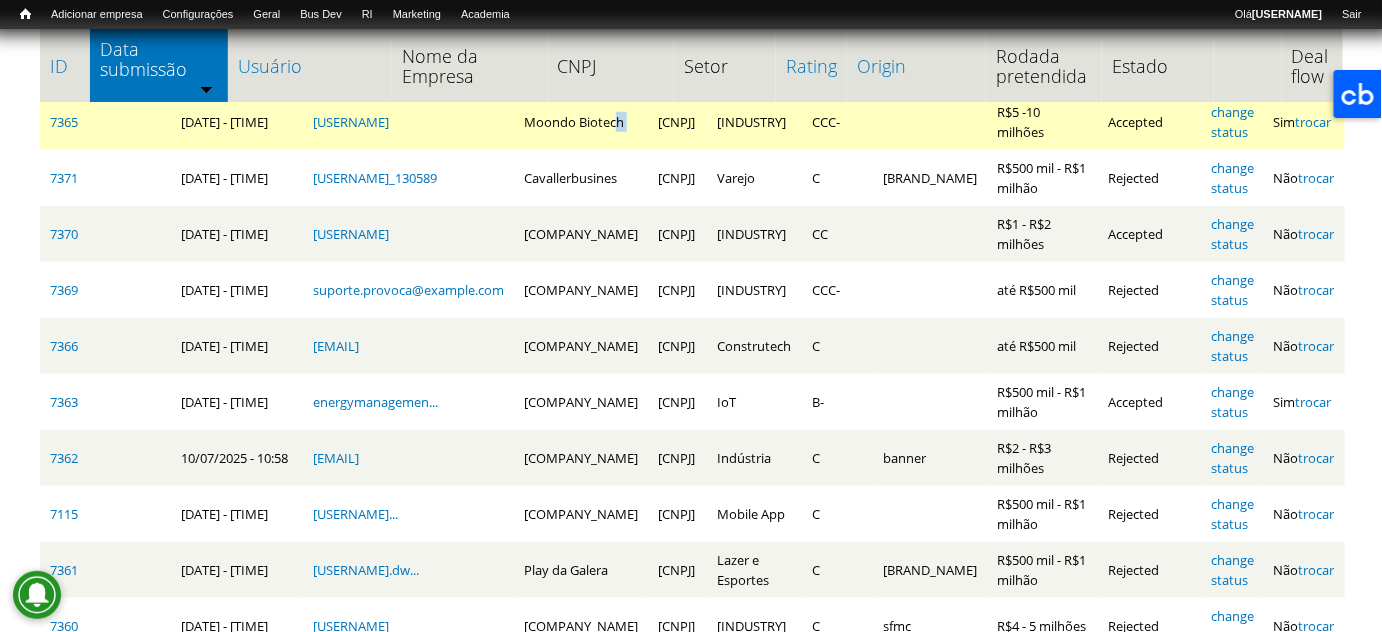 click on "Moondo Biotech" at bounding box center [581, 122] 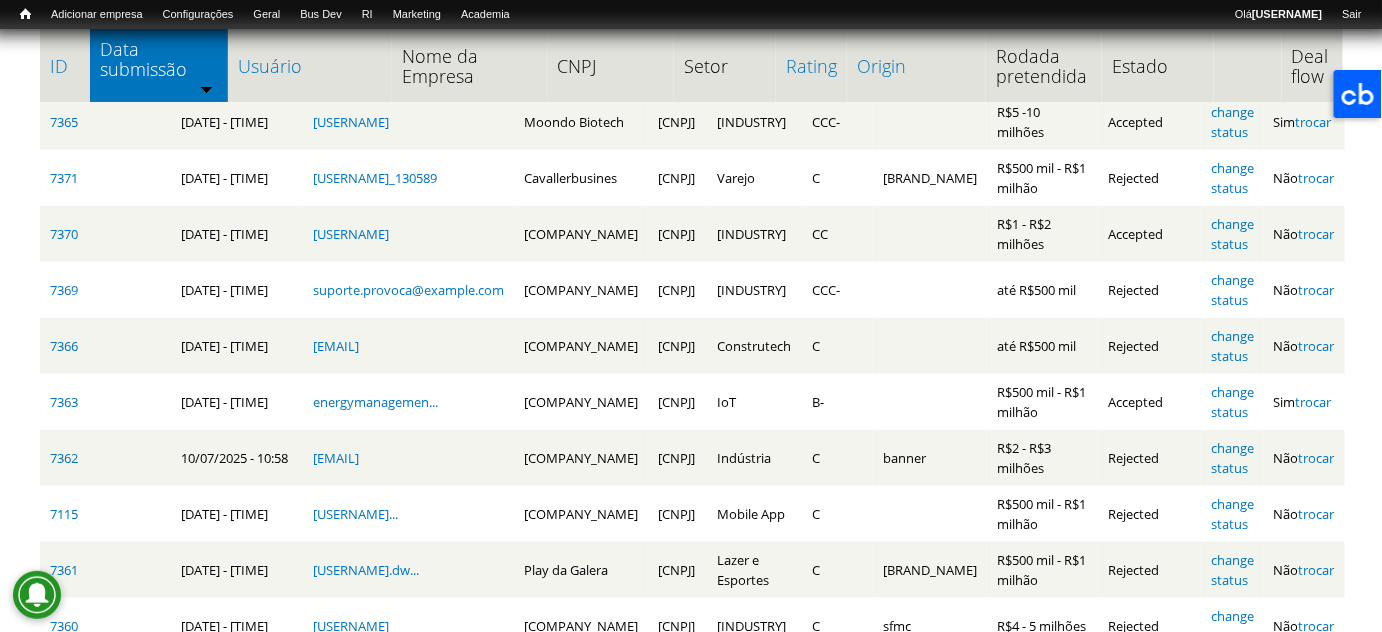 click on "Pular para o conteúdo principal
Você está aqui Início  »  Administração  »  Bus Dev                Bus Dev
Remover dos atalhos      Abas primárias Apresentação
Editar
Resultados (aba ativa)
Rastrear
Abas secundárias Submissões
Análise
Tabela (aba ativa)
Download
Showing 1 - 50 of 4067.   Show  10  |  50  |  100  |  200  |  500  |  1000  |  Tudo  results per page.
Esconder rascunhos
*** ***
Nome da Empresa
CNPJ" at bounding box center [691, 1185] 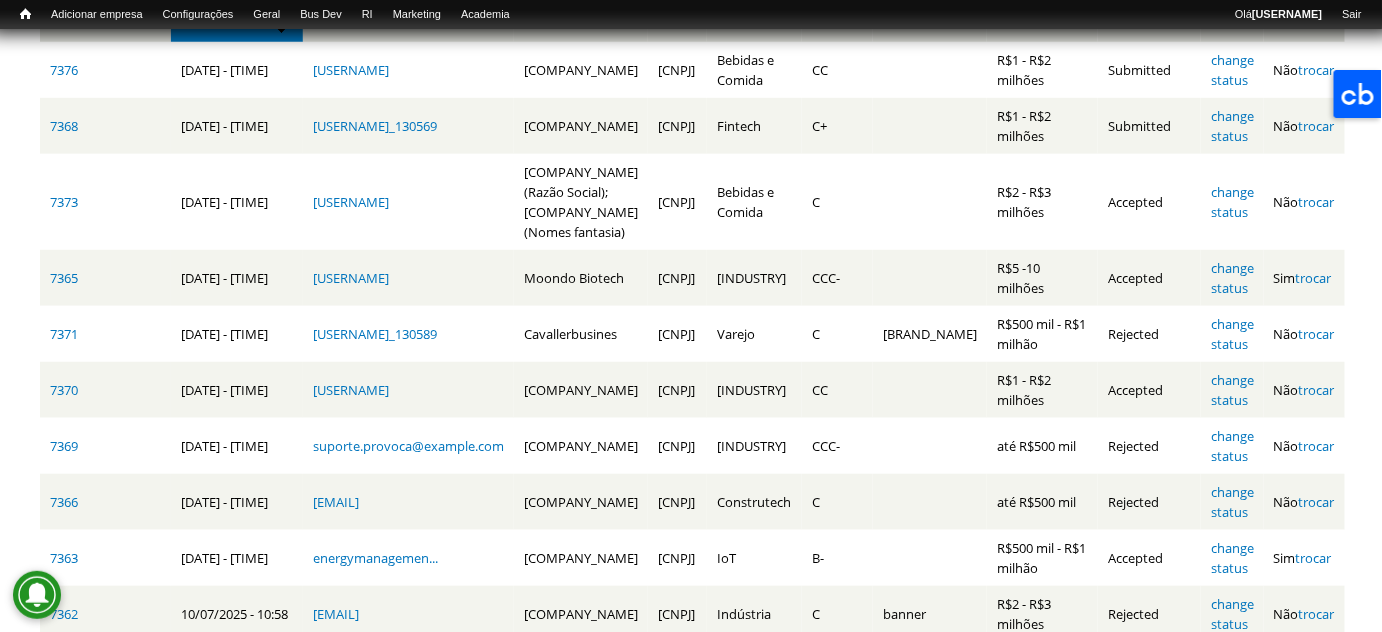 scroll, scrollTop: 322, scrollLeft: 0, axis: vertical 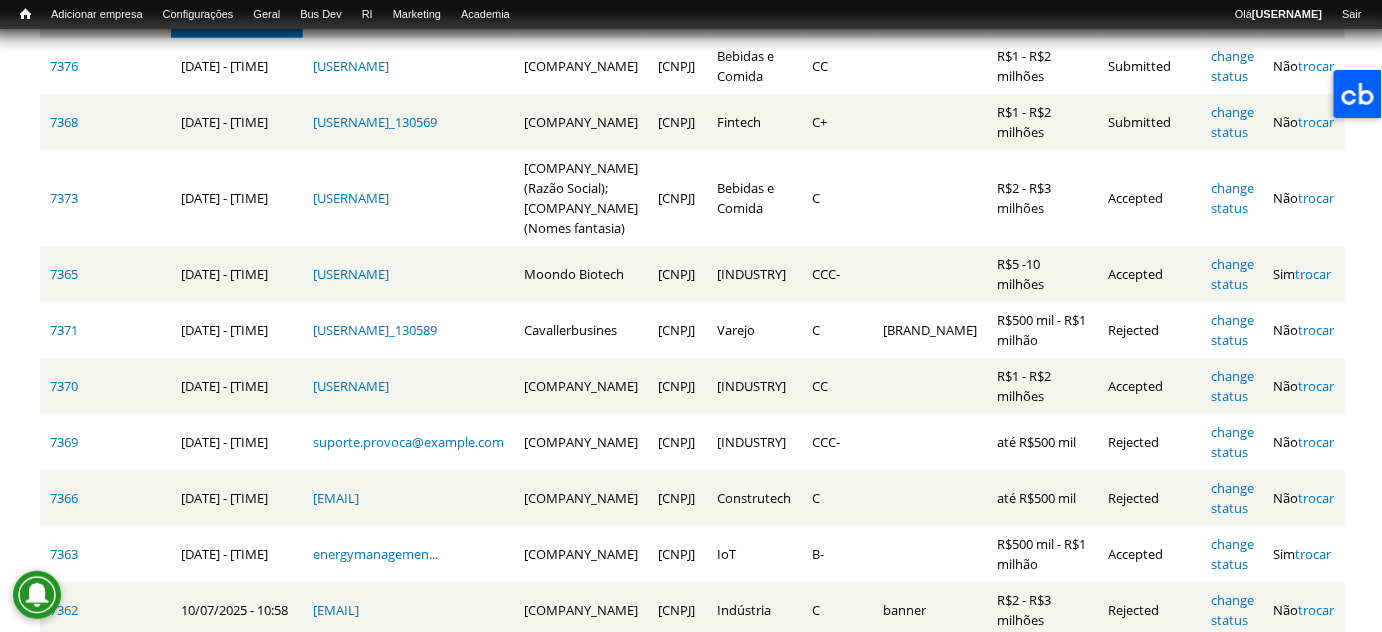 click on "Pular para o conteúdo principal
Você está aqui Início  »  Administração  »  Bus Dev                Bus Dev
Remover dos atalhos      Abas primárias Apresentação
Editar
Resultados (aba ativa)
Rastrear
Abas secundárias Submissões
Análise
Tabela (aba ativa)
Download
Showing 1 - 50 of 4067.   Show  10  |  50  |  100  |  200  |  500  |  1000  |  Tudo  results per page.
Esconder rascunhos
*** ***
Nome da Empresa
CNPJ" at bounding box center (691, 1337) 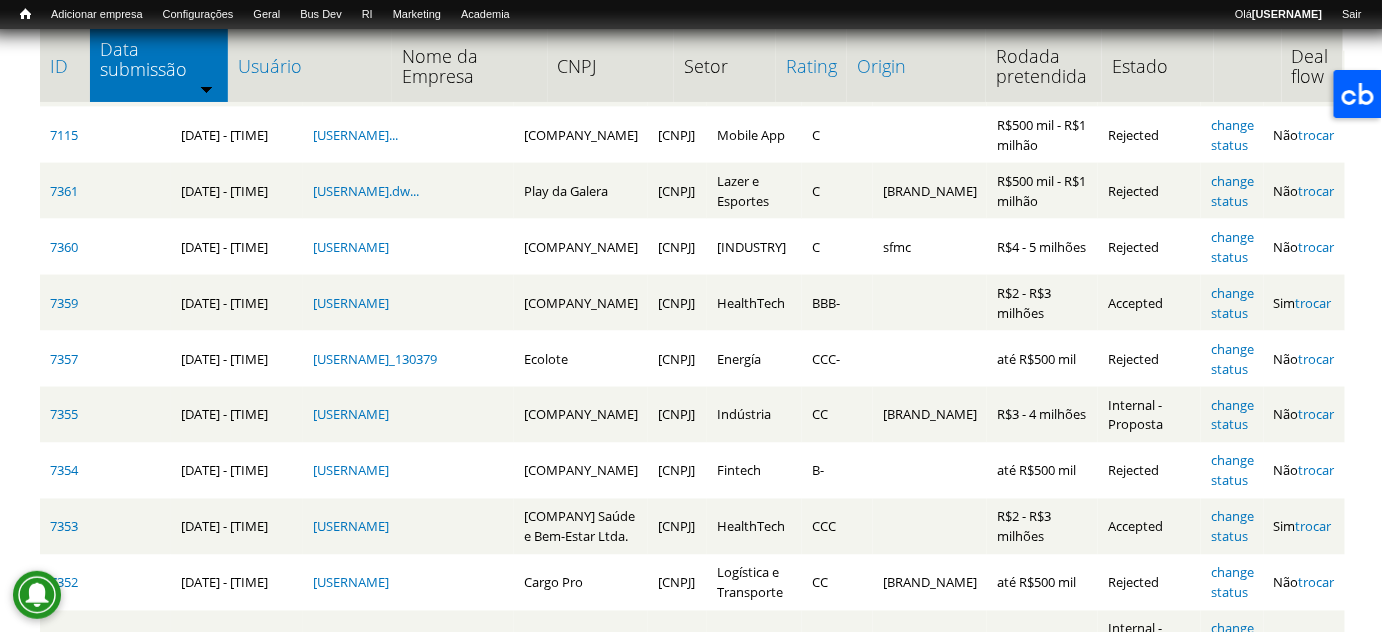 scroll, scrollTop: 854, scrollLeft: 0, axis: vertical 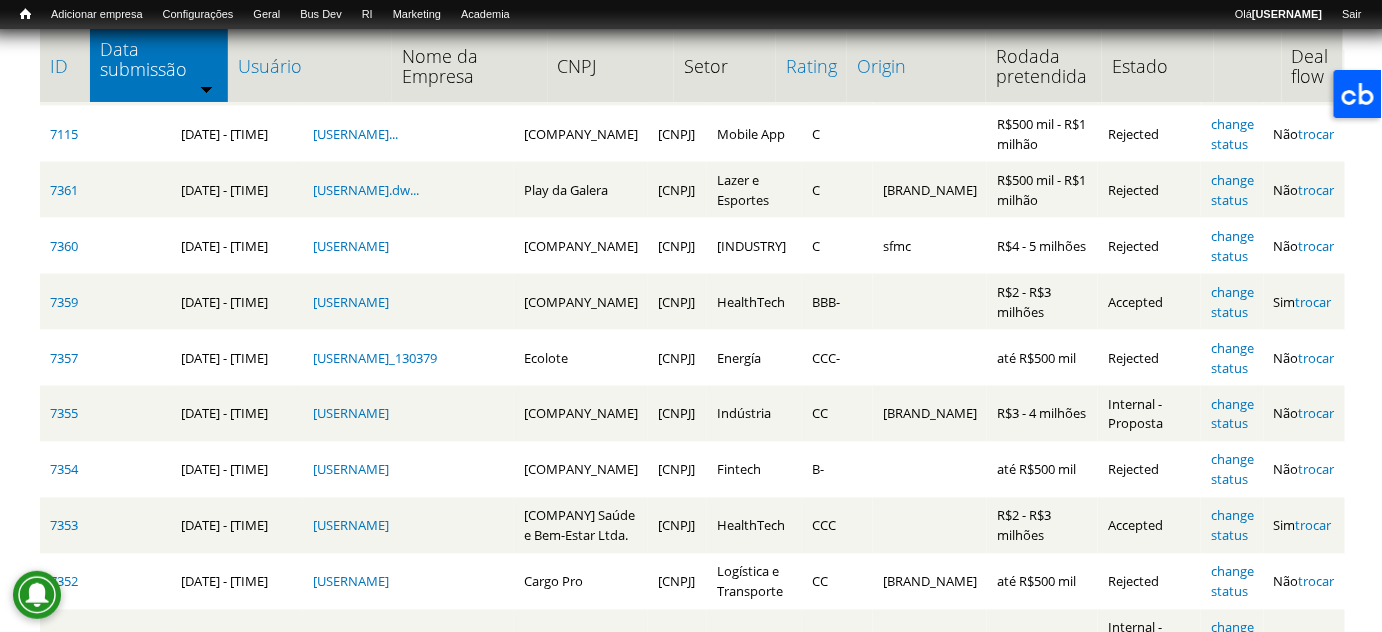 click on "Pular para o conteúdo principal
Você está aqui Início  »  Administração  »  Bus Dev                Bus Dev
Remover dos atalhos      Abas primárias Apresentação
Editar
Resultados (aba ativa)
Rastrear
Abas secundárias Submissões
Análise
Tabela (aba ativa)
Download
Showing 1 - 50 of 4067.   Show  10  |  50  |  100  |  200  |  500  |  1000  |  Tudo  results per page.
Esconder rascunhos
*** ***
Nome da Empresa
CNPJ" at bounding box center [691, 805] 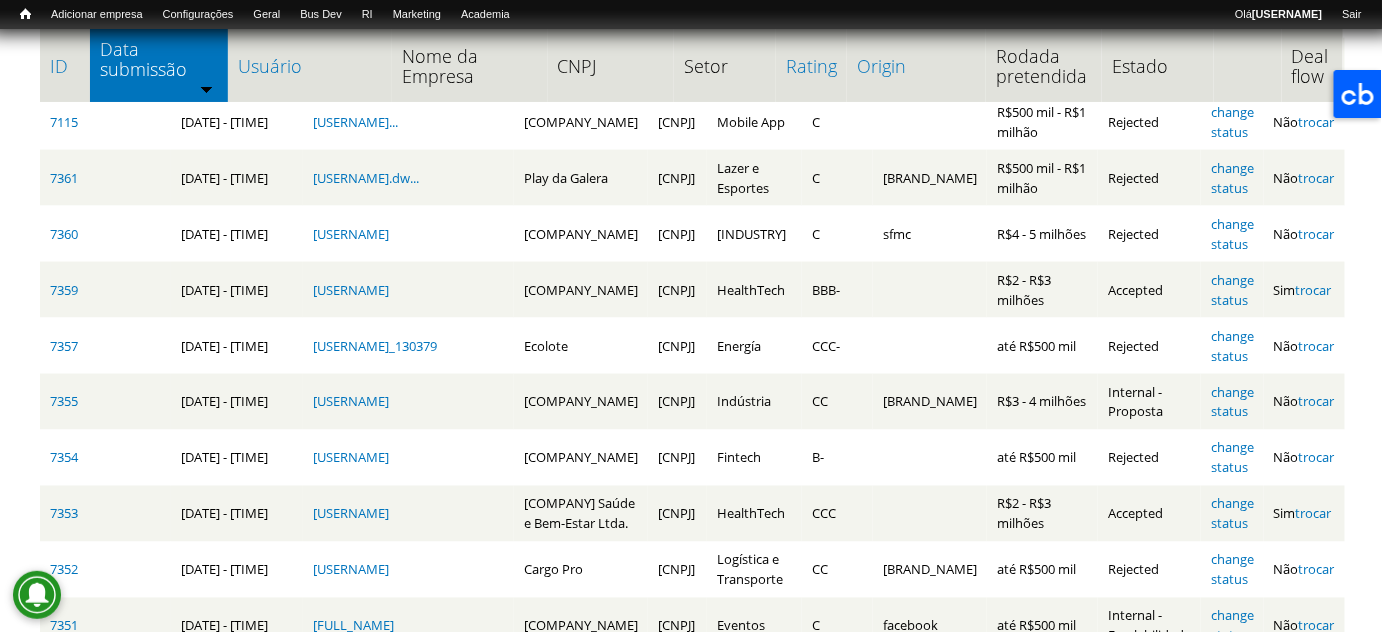 click on "Pular para o conteúdo principal
Você está aqui Início  »  Administração  »  Bus Dev                Bus Dev
Remover dos atalhos      Abas primárias Apresentação
Editar
Resultados (aba ativa)
Rastrear
Abas secundárias Submissões
Análise
Tabela (aba ativa)
Download
Showing 1 - 50 of 4067.   Show  10  |  50  |  100  |  200  |  500  |  1000  |  Tudo  results per page.
Esconder rascunhos
*** ***
Nome da Empresa
CNPJ" at bounding box center [691, 793] 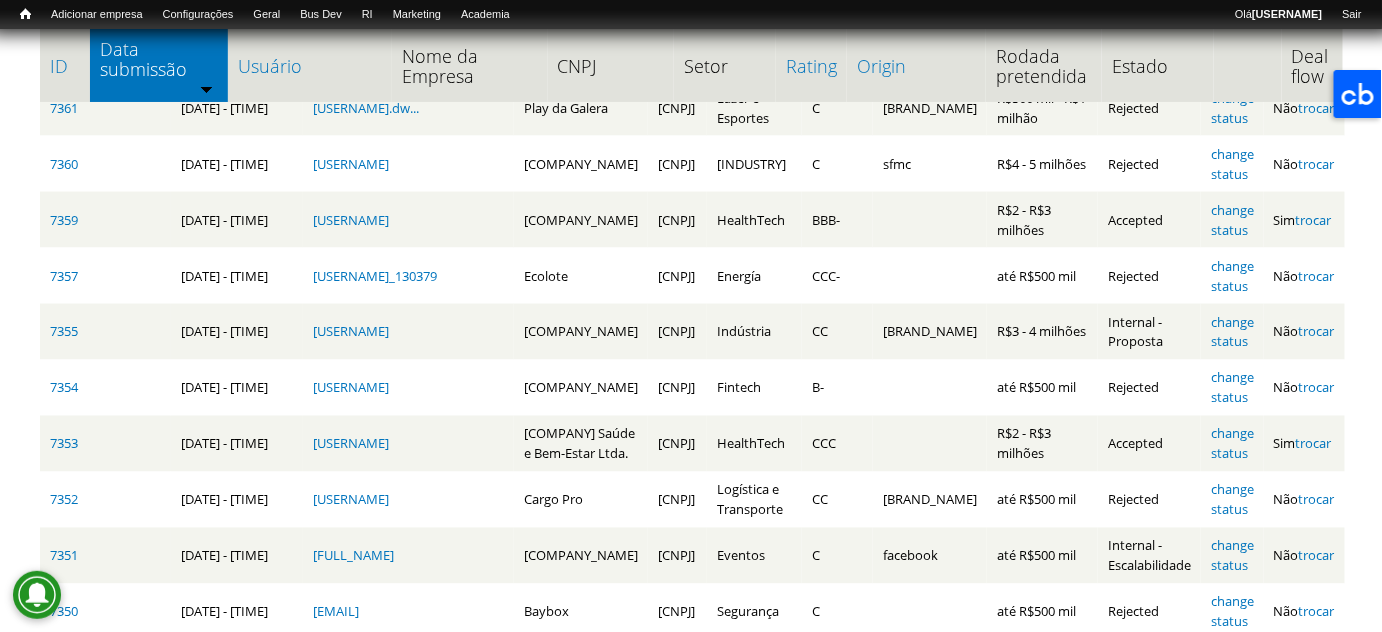 scroll, scrollTop: 937, scrollLeft: 0, axis: vertical 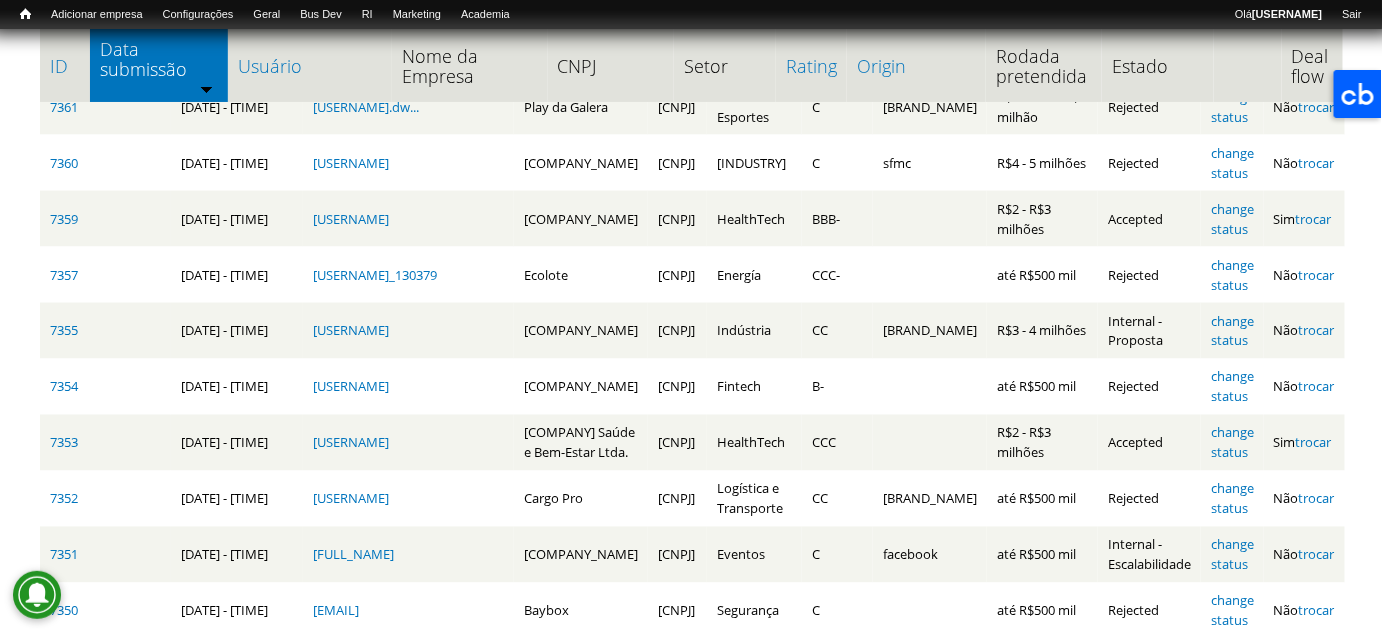 click on "Pular para o conteúdo principal
Você está aqui Início  »  Administração  »  Bus Dev                Bus Dev
Remover dos atalhos      Abas primárias Apresentação
Editar
Resultados (aba ativa)
Rastrear
Abas secundárias Submissões
Análise
Tabela (aba ativa)
Download
Showing 1 - 50 of 4067.   Show  10  |  50  |  100  |  200  |  500  |  1000  |  Tudo  results per page.
Esconder rascunhos
*** ***
Nome da Empresa
CNPJ" at bounding box center [691, 722] 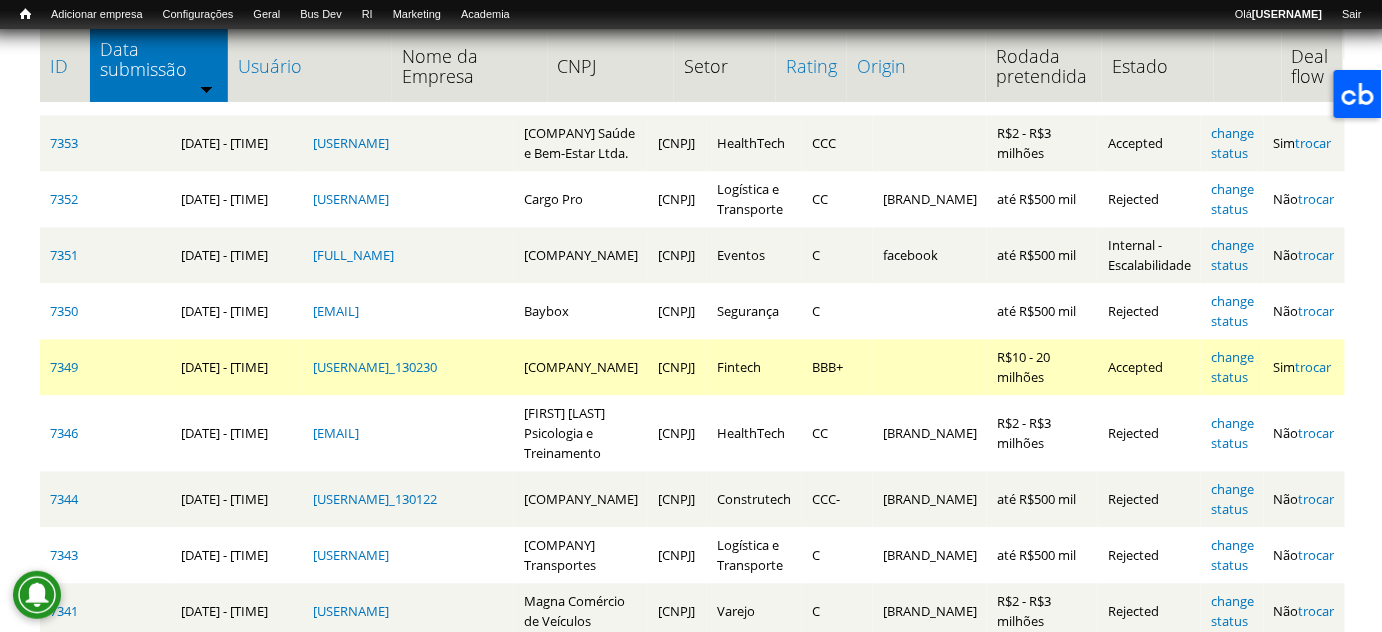 scroll, scrollTop: 1240, scrollLeft: 0, axis: vertical 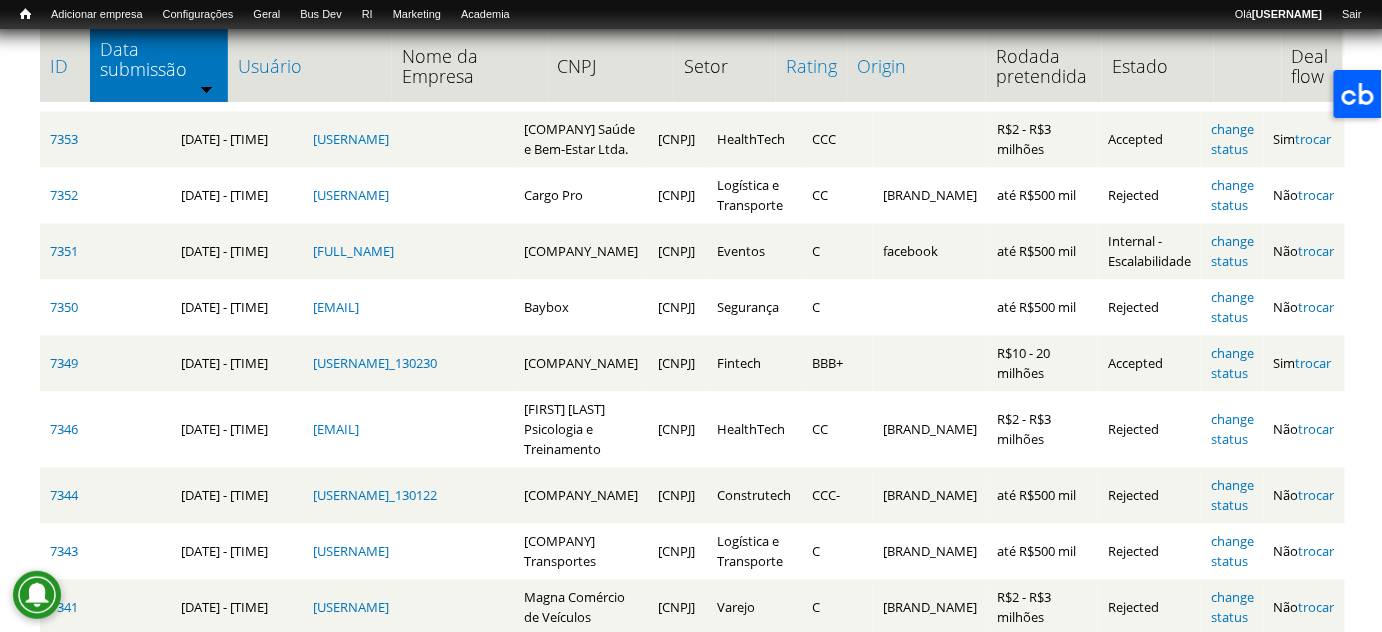 click on "Pular para o conteúdo principal
Você está aqui Início  »  Administração  »  Bus Dev                Bus Dev
Remover dos atalhos      Abas primárias Apresentação
Editar
Resultados (aba ativa)
Rastrear
Abas secundárias Submissões
Análise
Tabela (aba ativa)
Download
Showing 1 - 50 of 4067.   Show  10  |  50  |  100  |  200  |  500  |  1000  |  Tudo  results per page.
Esconder rascunhos
*** ***
Nome da Empresa
CNPJ" at bounding box center [691, 419] 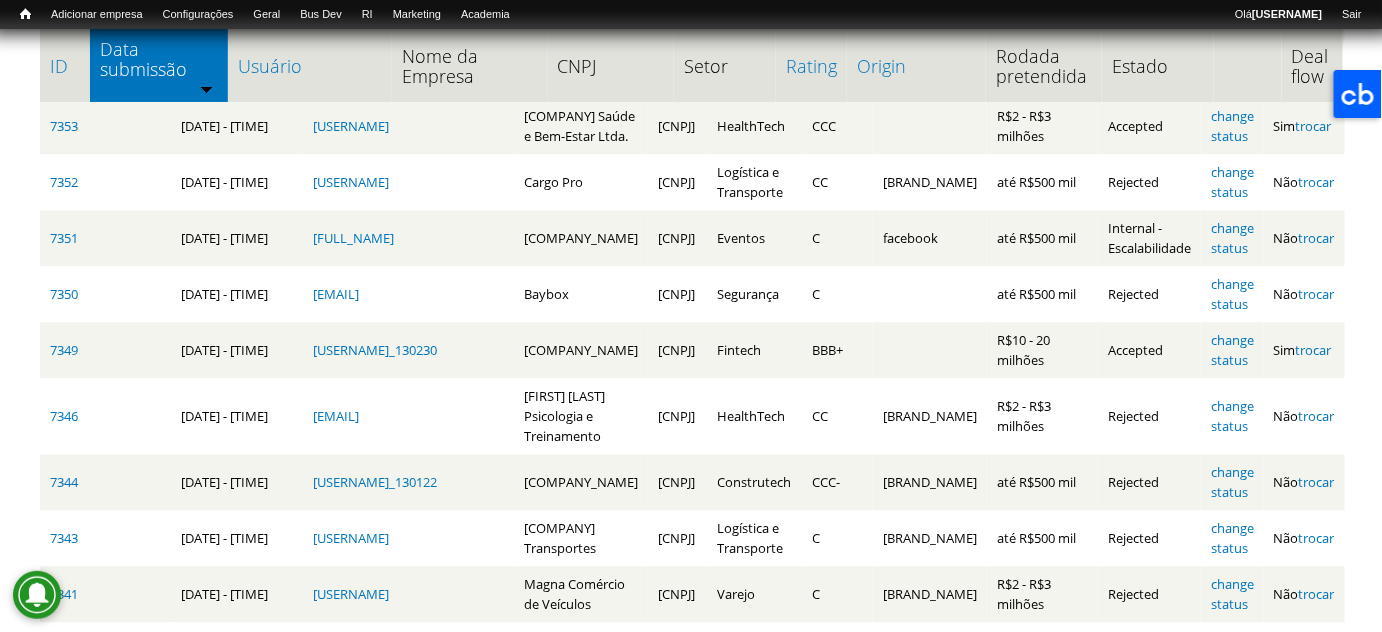 scroll, scrollTop: 1256, scrollLeft: 0, axis: vertical 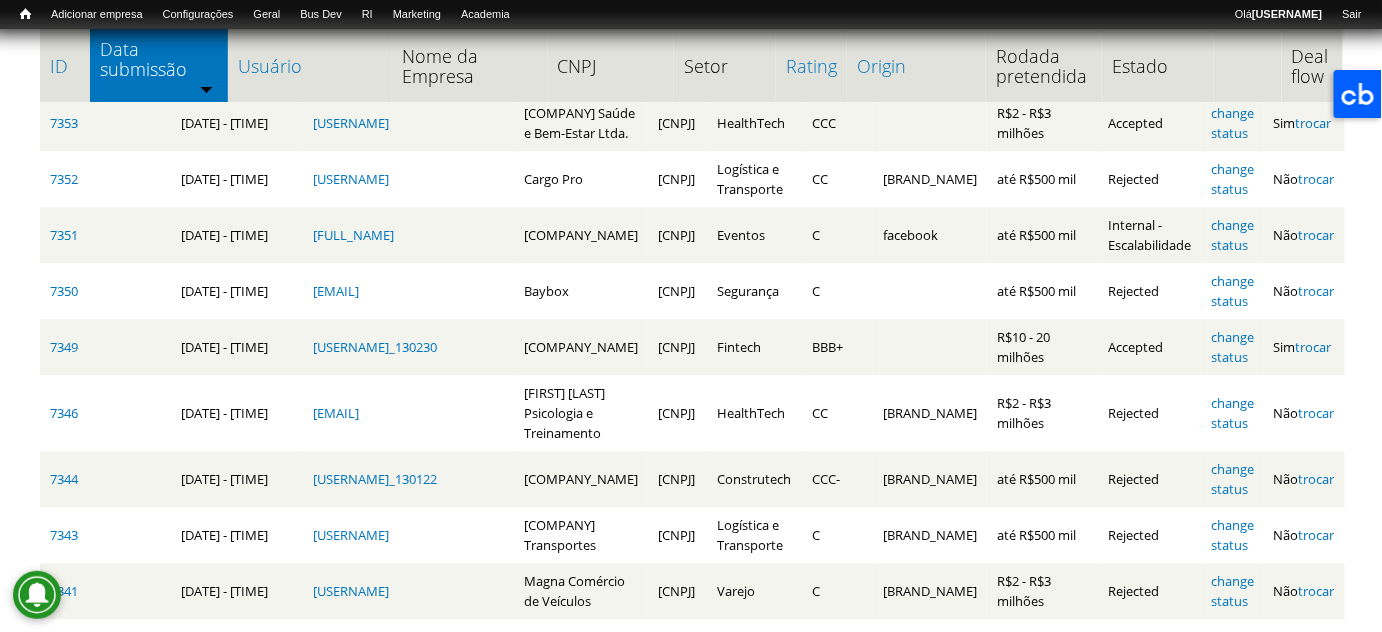 click on "Pular para o conteúdo principal
Você está aqui Início  »  Administração  »  Bus Dev                Bus Dev
Remover dos atalhos      Abas primárias Apresentação
Editar
Resultados (aba ativa)
Rastrear
Abas secundárias Submissões
Análise
Tabela (aba ativa)
Download
Showing 1 - 50 of 4067.   Show  10  |  50  |  100  |  200  |  500  |  1000  |  Tudo  results per page.
Esconder rascunhos
*** ***
Nome da Empresa
CNPJ" at bounding box center [691, 403] 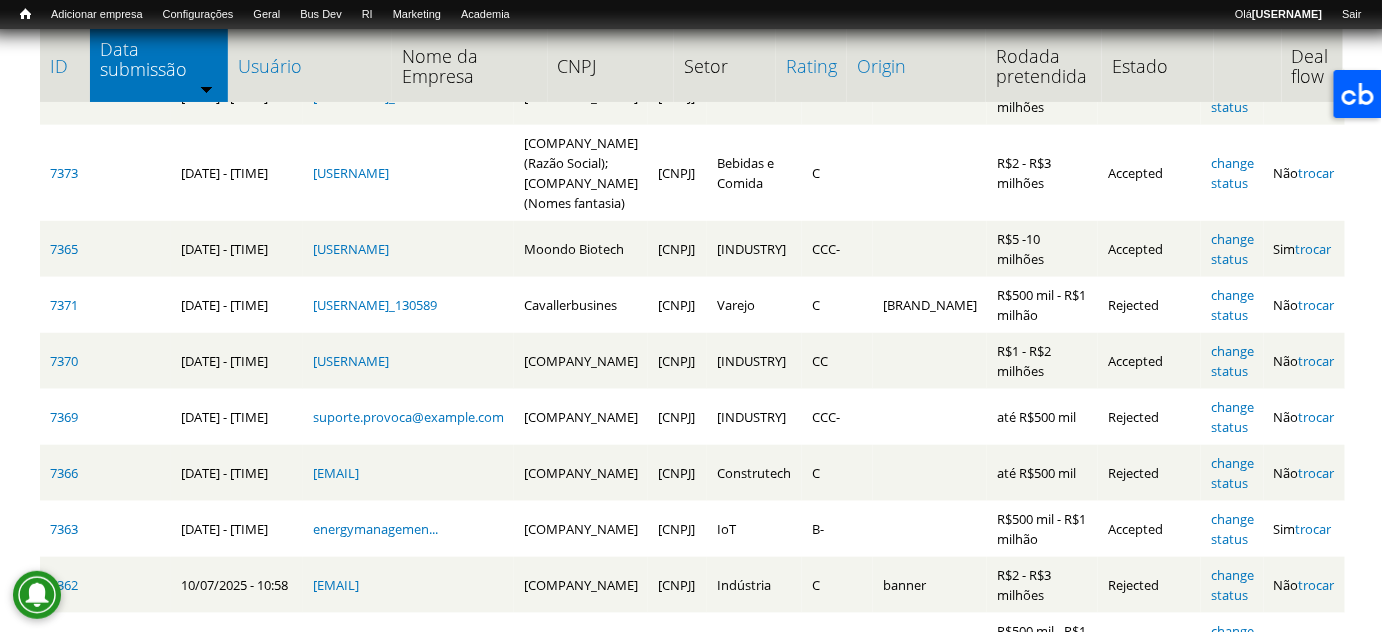 scroll, scrollTop: 0, scrollLeft: 0, axis: both 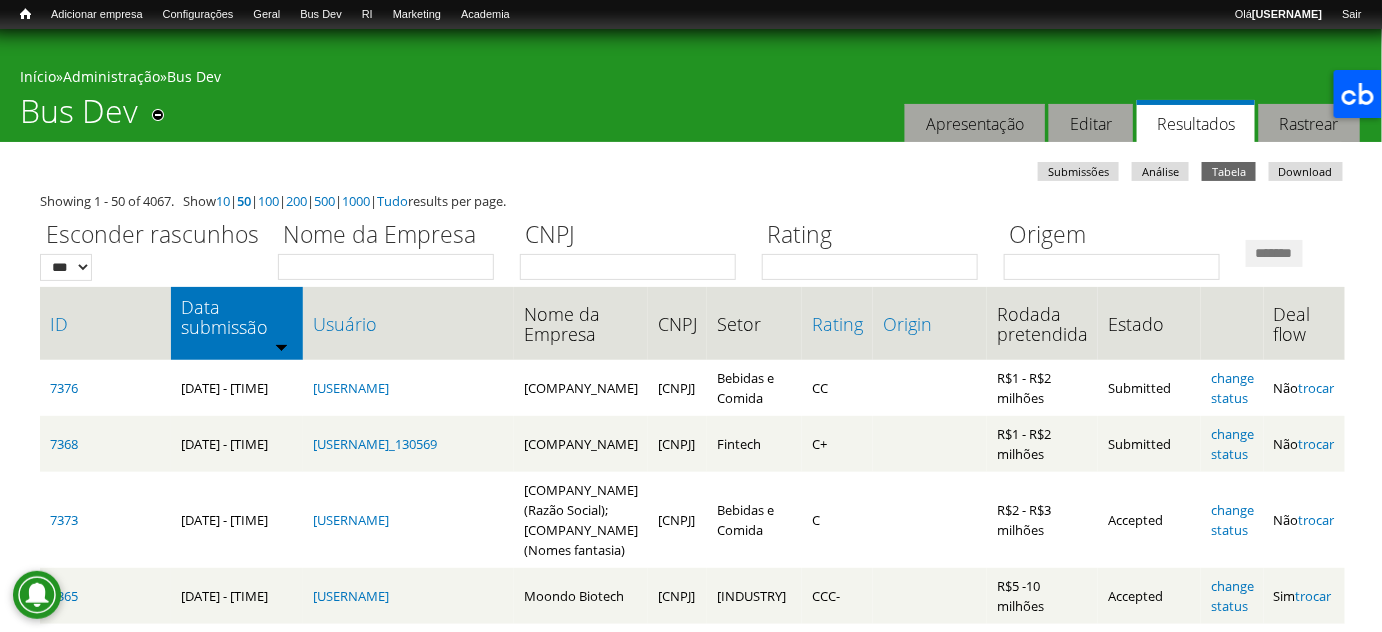 click on "Você está aqui Início  »  Administração  »  Bus Dev                Bus Dev
Remover dos atalhos      Abas primárias Apresentação
Editar
Resultados (aba ativa)
Rastrear" at bounding box center (691, 85) 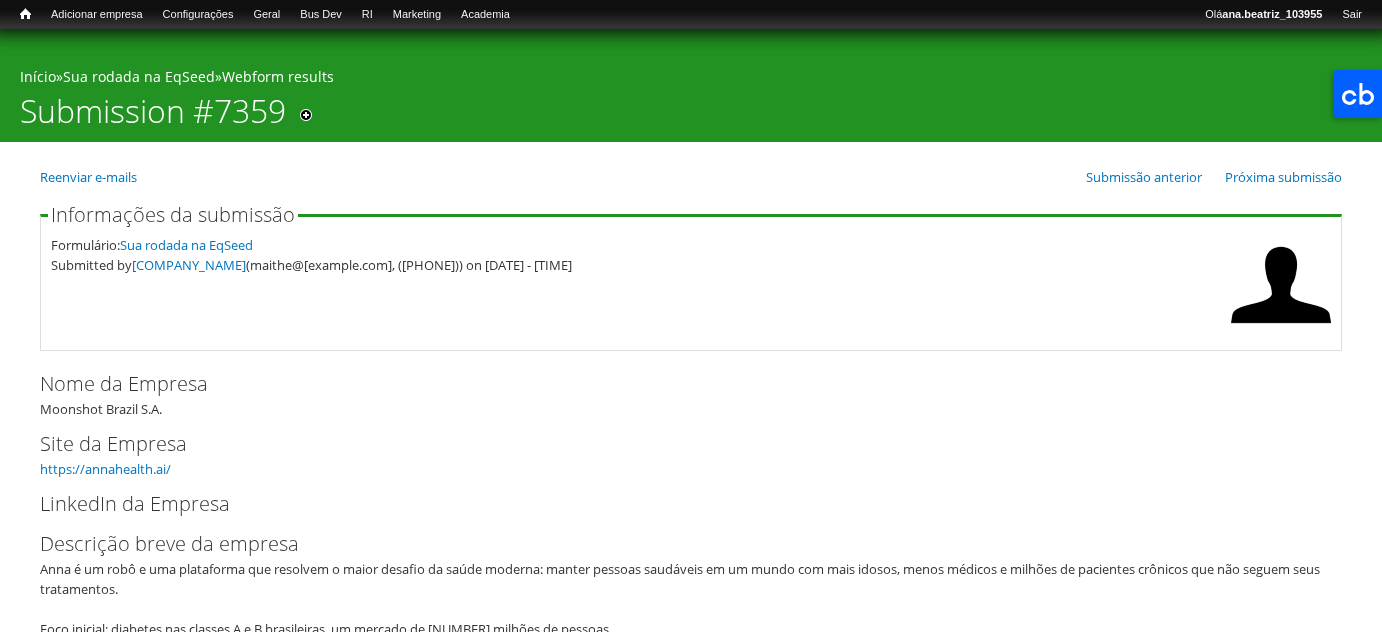 scroll, scrollTop: 0, scrollLeft: 0, axis: both 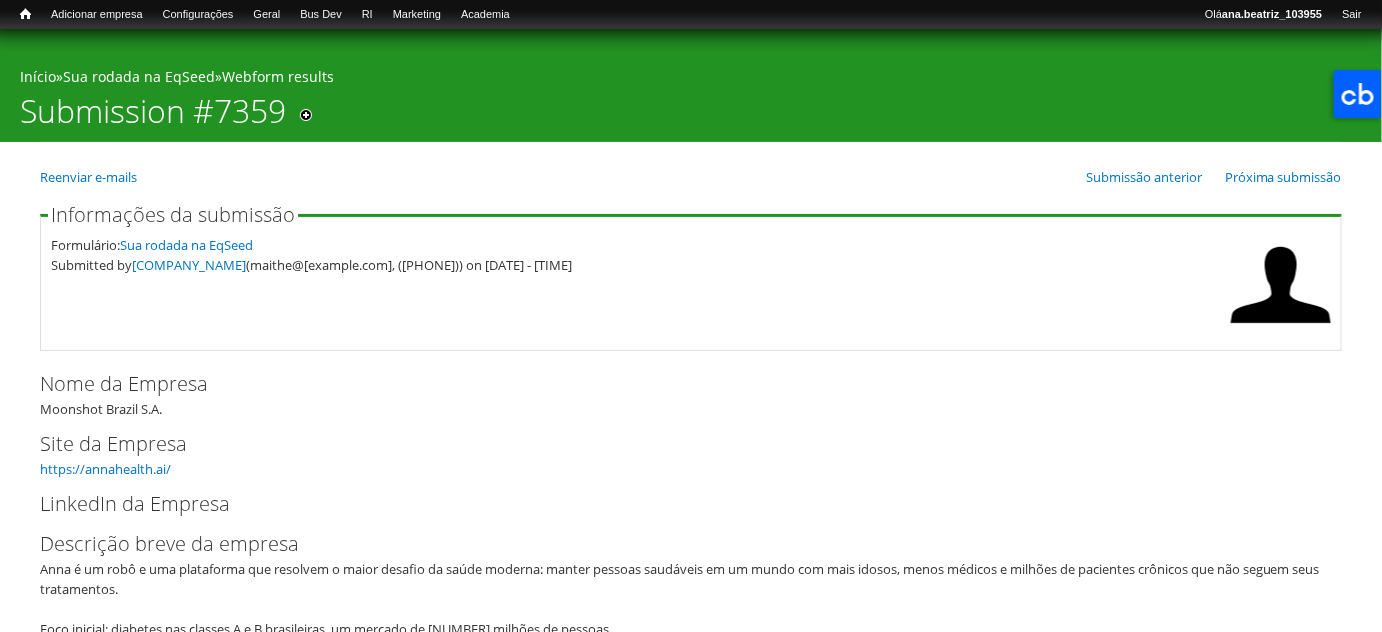 click on "Submitted by  [COMPANY_NAME]  (maithe@[example.com], ([PHONE])) on [DATE] - [TIME]
Nome da Empresa
[COMPANY_NAME]
Site da Empresa
https://annahealth.ai/
LinkedIn da Empresa
Descrição breve da empresa
Anna é um robô e uma plataforma que resolvem o maior desafio da saúde moderna: manter pessoas saudáveis em um mundo com mais idosos, menos médicos e milhões de pacientes crônicos que não seguem seus tratamentos." at bounding box center (691, 2709) 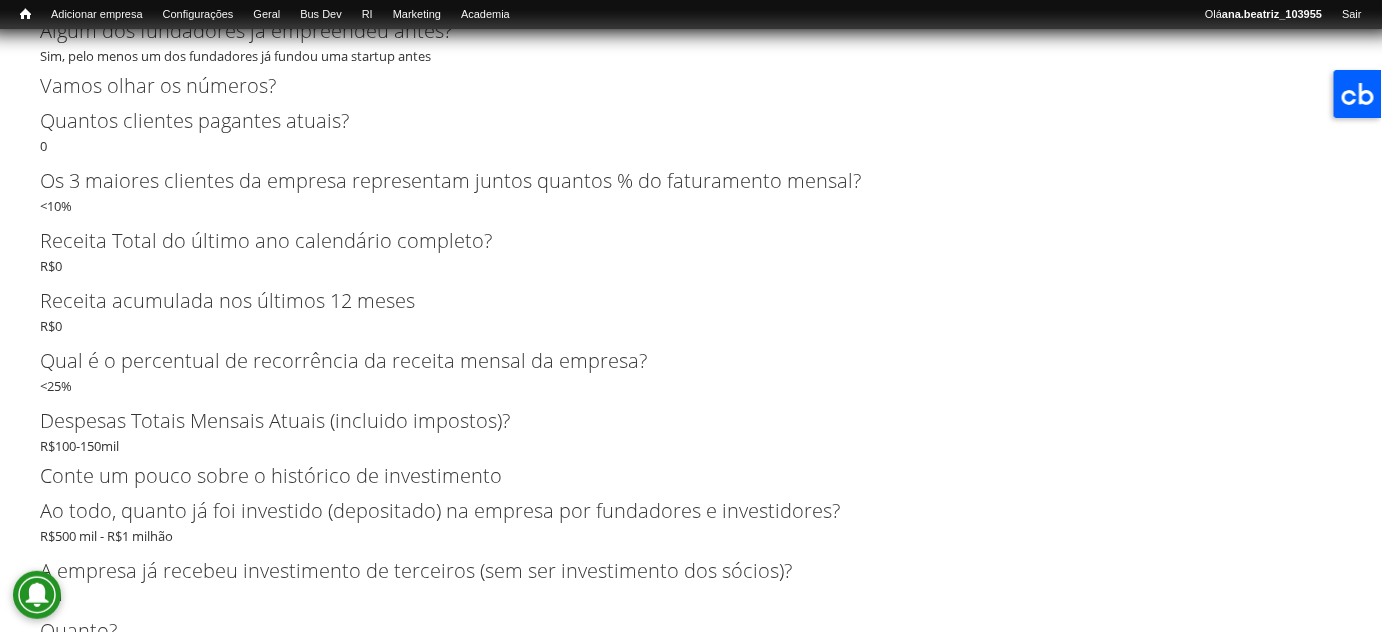 scroll, scrollTop: 4009, scrollLeft: 0, axis: vertical 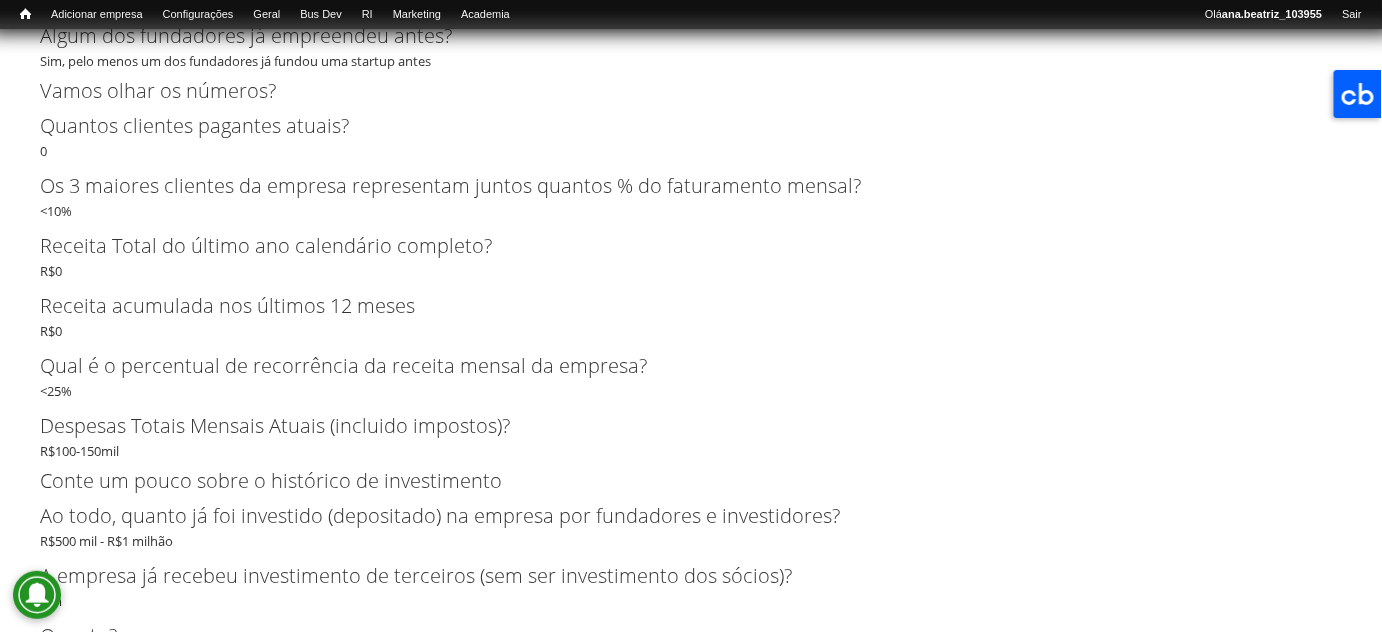 click on "Submitted by  [COMPANY_NAME]  (maithe@[example.com], ([PHONE])) on [DATE] - [TIME]
Nome da Empresa
[COMPANY_NAME]
Site da Empresa
https://annahealth.ai/
LinkedIn da Empresa
Descrição breve da empresa
Anna é um robô e uma plataforma que resolvem o maior desafio da saúde moderna: manter pessoas saudáveis em um mundo com mais idosos, menos médicos e milhões de pacientes crônicos que não seguem seus tratamentos." at bounding box center (691, -1300) 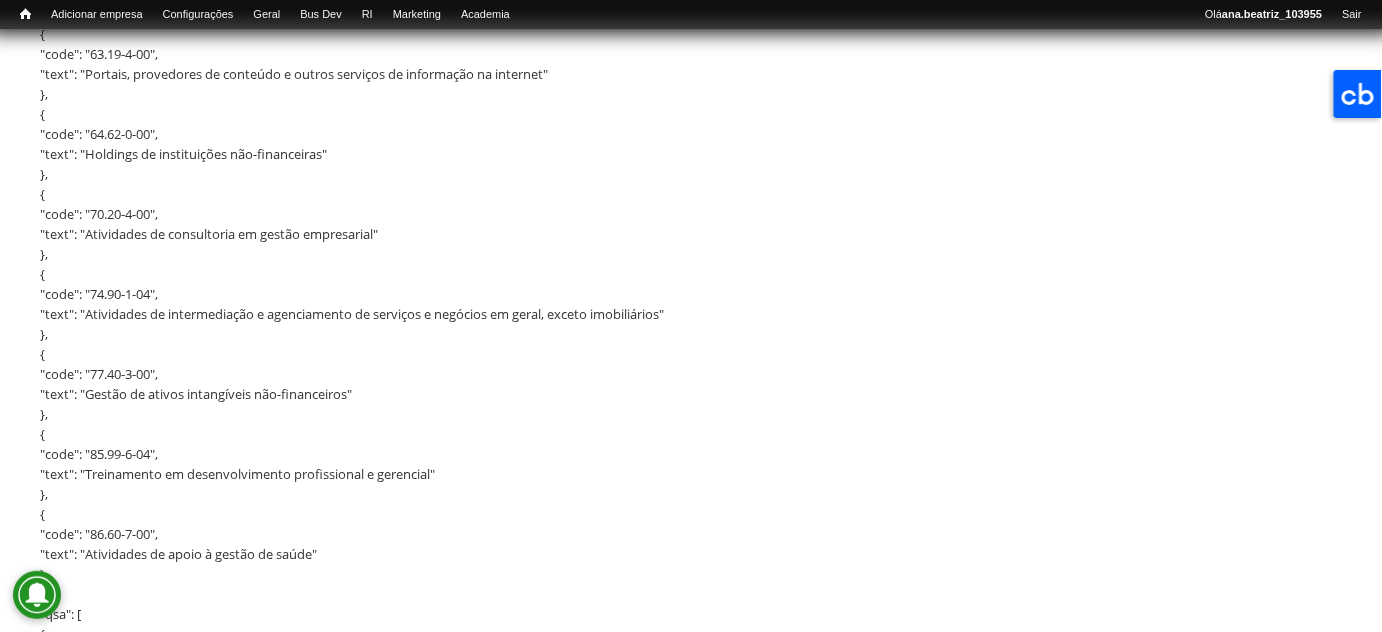 scroll, scrollTop: 1695, scrollLeft: 0, axis: vertical 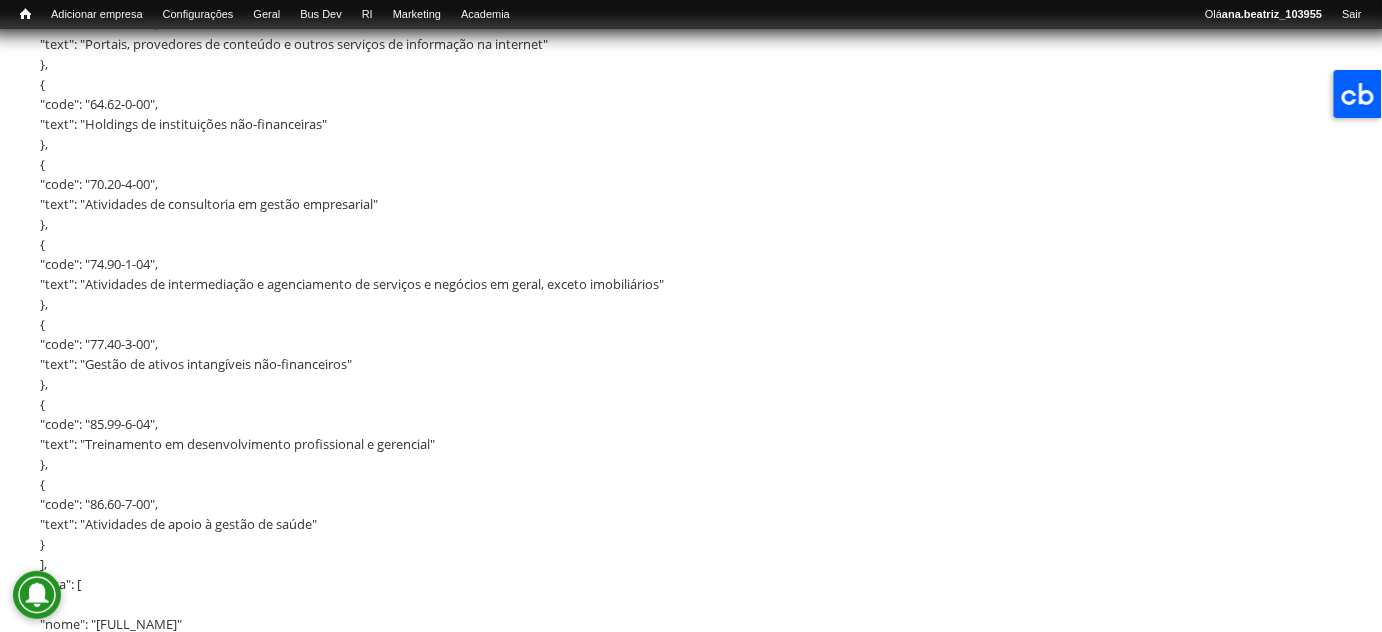 click on "{
"abertura": "[DATE]",
"situacao": "ATIVA",
"tipo": "MATRIZ",
"nome": "[COMPANY_NAME]",
"porte": "DEMAIS",
"natureza_juridica": "205-4 - Sociedade Anônima Fechada",
"atividade_principal": [
{
"code": "62.02-3-00",
"text": "Desenvolvimento e licenciamento de programas de computador customizáveis"
}
],
"atividades_secundarias": [
{
"code": "62.01-5-01",
"text": "Desenvolvimento de programas de computador sob encomenda"
},
{
"code": "62.03-1-00",
"text": "Desenvolvimento e licenciamento de programas de computador não-customizáveis"
},
{
"code": "62.04-0-00",
"text": "Consultoria em tecnologia da informação"
},
{
"code": "63.19-4-00",
"text": "Portais, provedores de conteúdo e outros serviços de informação na internet"
},
{
"code": "64.62-0-00",
"text": "Holdings de instituições não-financeiras"
},
{
"code": "70.20-4-00",
"text": "Atividades de consultoria em gestão empresarial"" at bounding box center [684, 534] 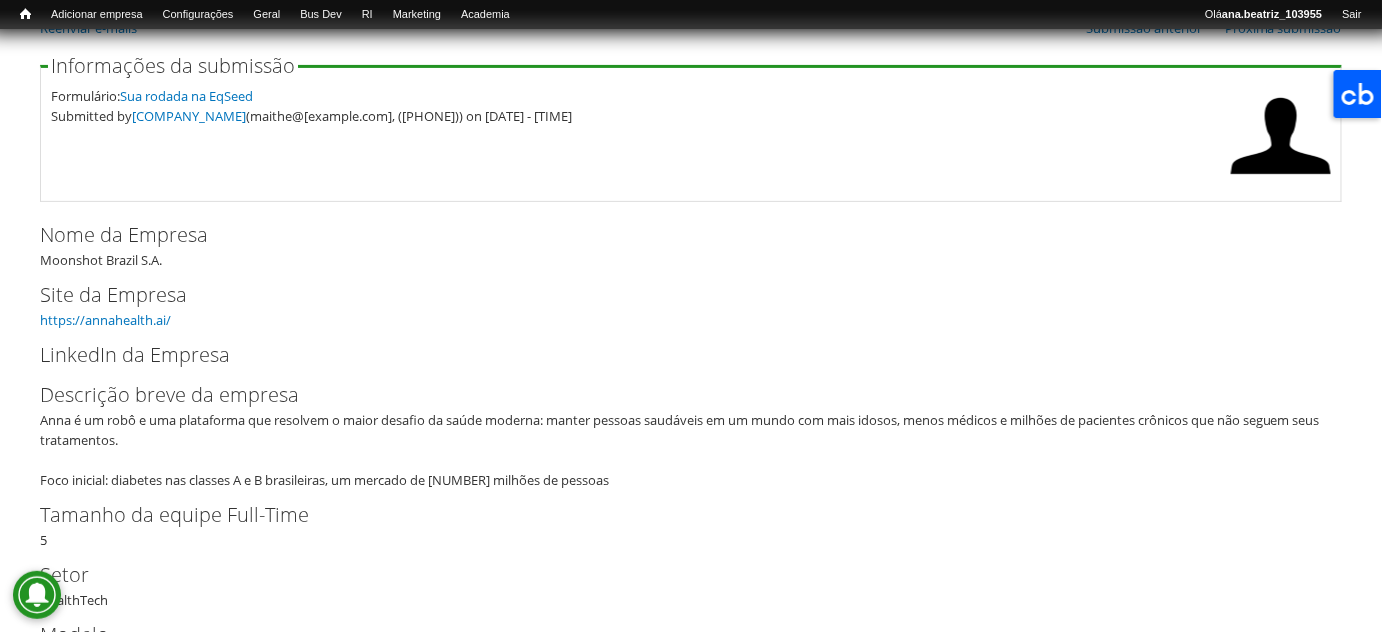 scroll, scrollTop: 0, scrollLeft: 0, axis: both 